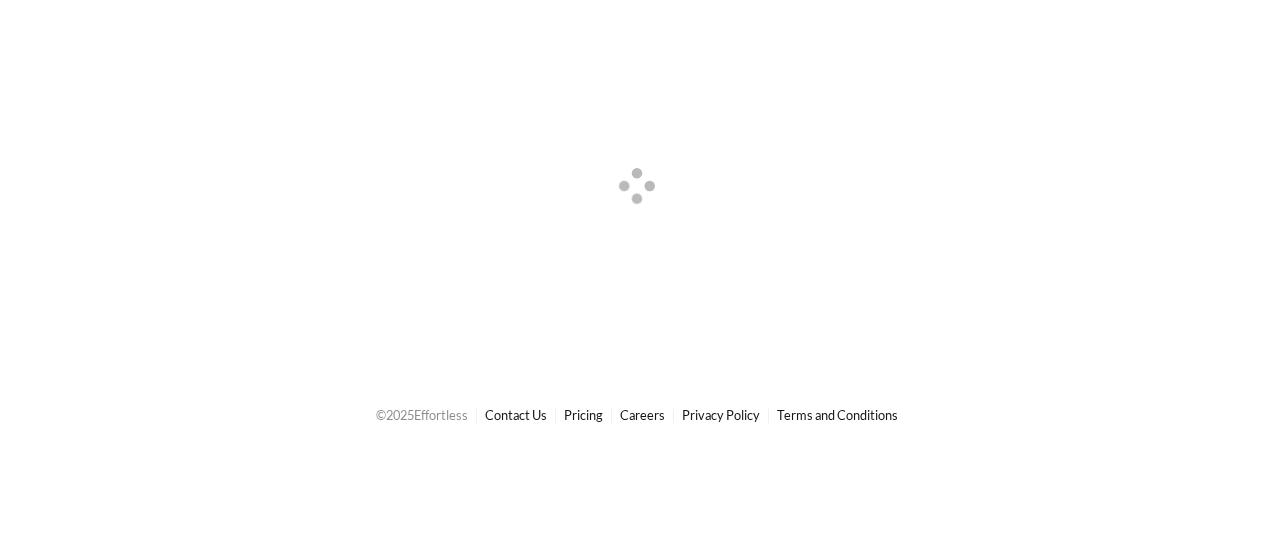 scroll, scrollTop: 0, scrollLeft: 0, axis: both 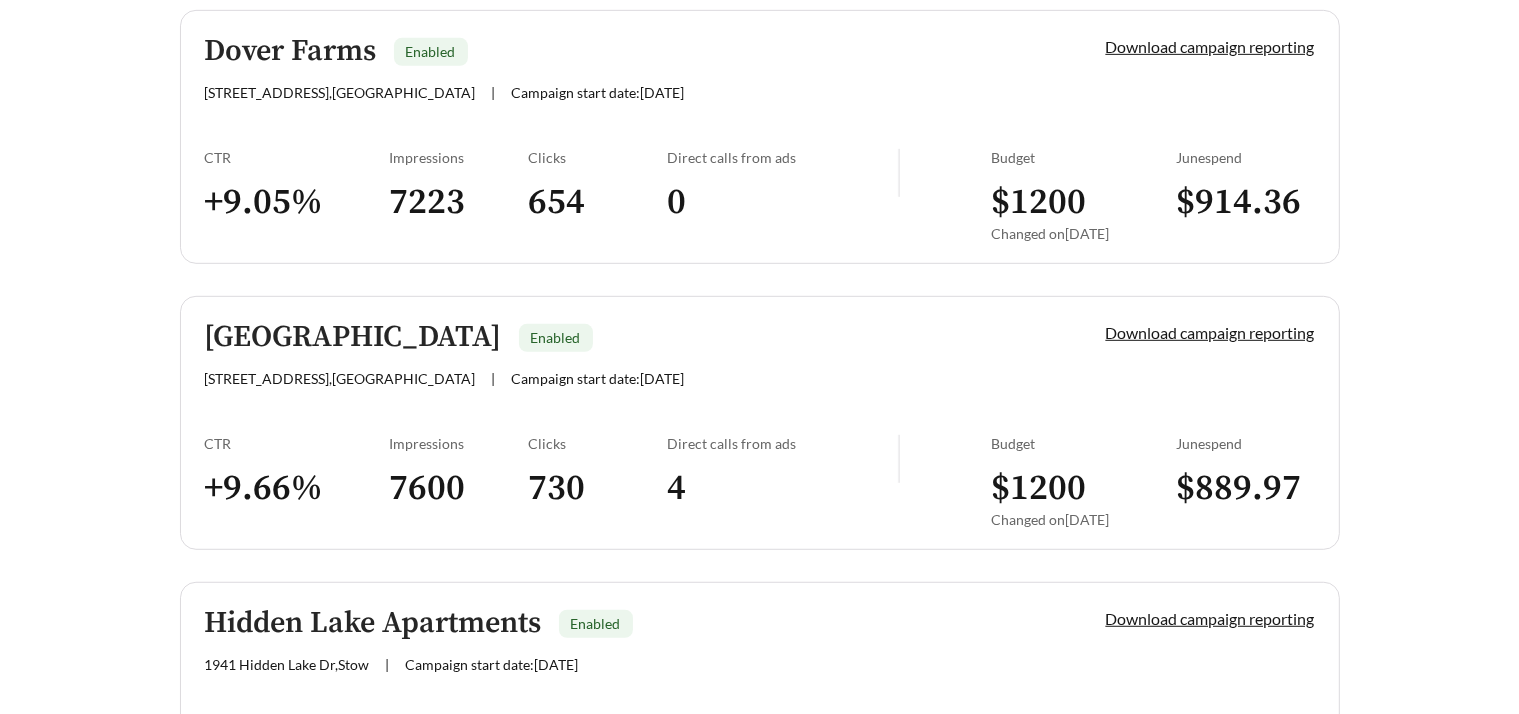click on "Dover Farms" at bounding box center (291, 51) 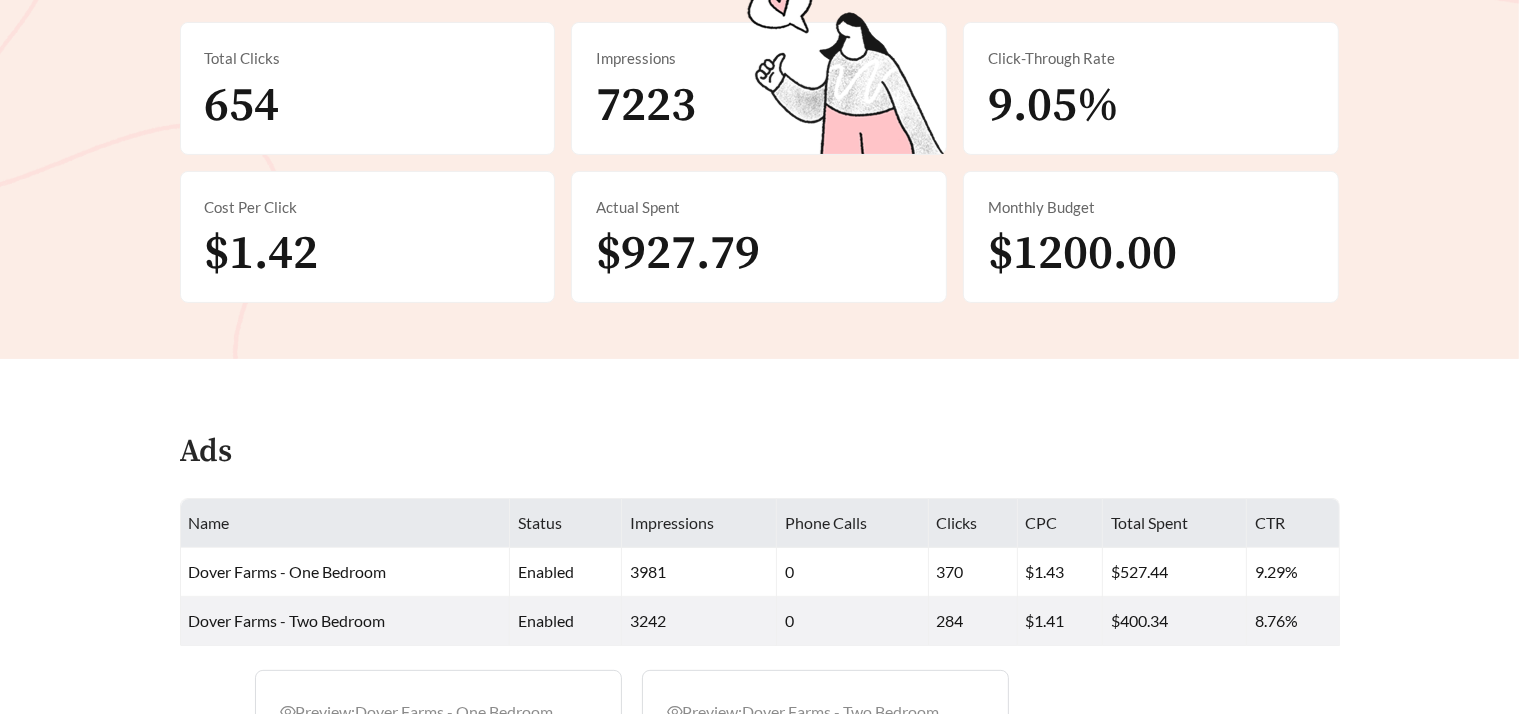 scroll, scrollTop: 500, scrollLeft: 0, axis: vertical 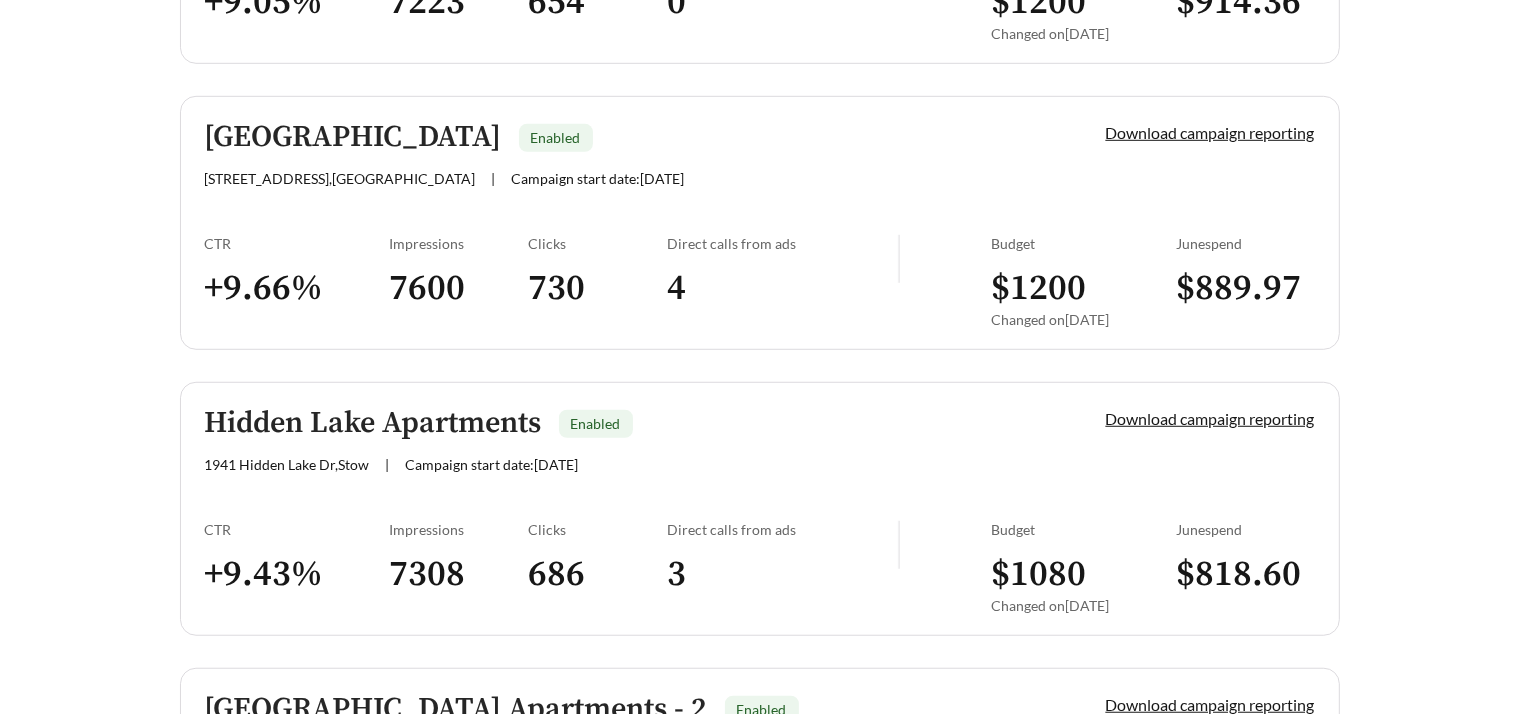 click on "[GEOGRAPHIC_DATA]" at bounding box center (353, 137) 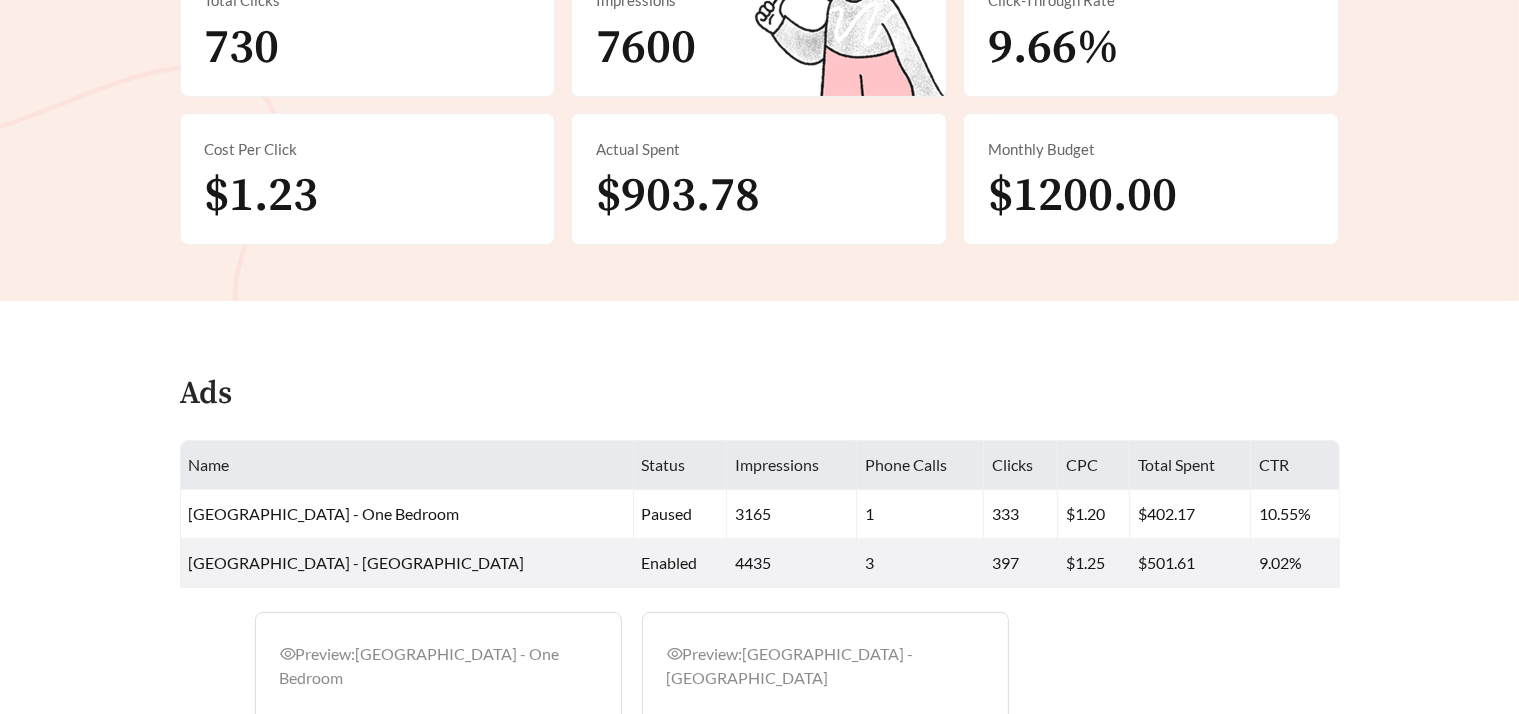 scroll, scrollTop: 500, scrollLeft: 0, axis: vertical 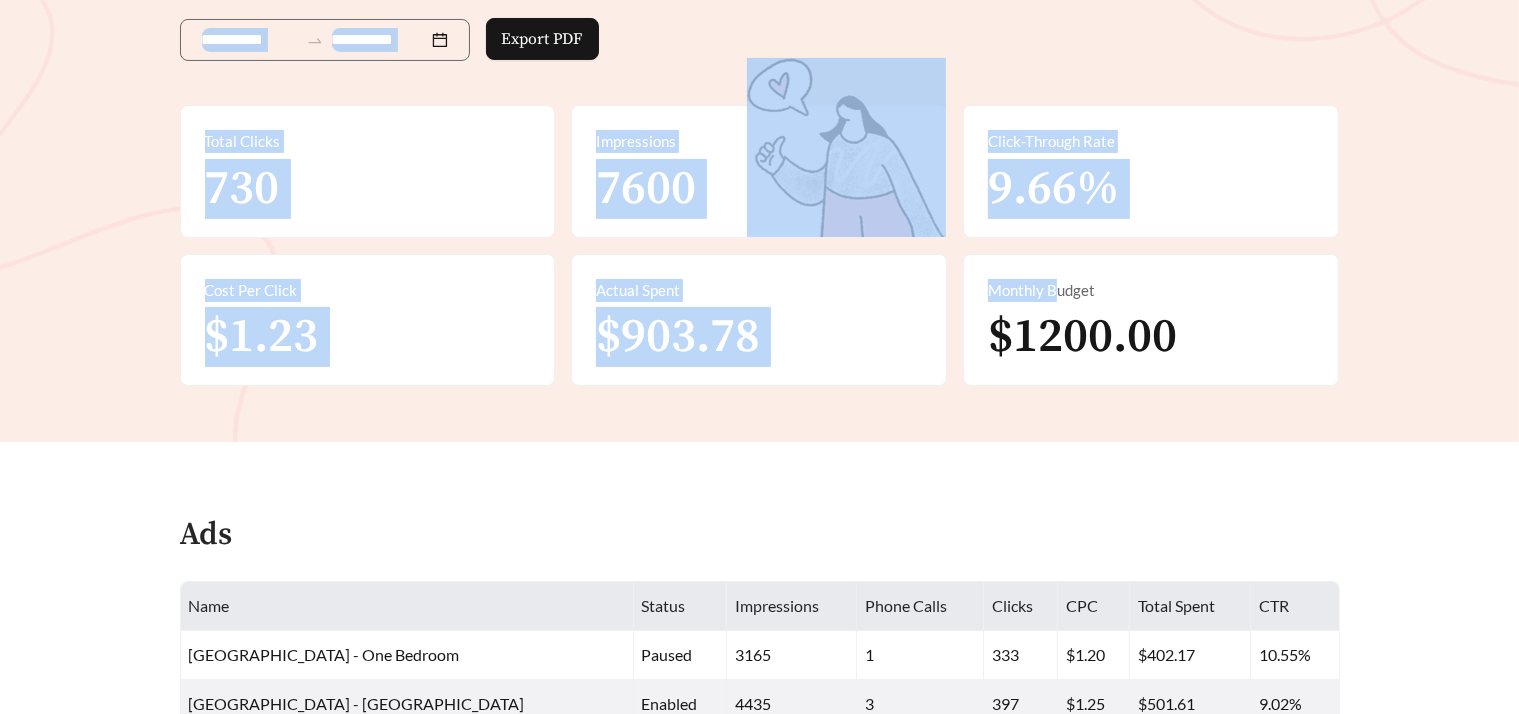 drag, startPoint x: -174, startPoint y: -6, endPoint x: -350, endPoint y: 65, distance: 189.78145 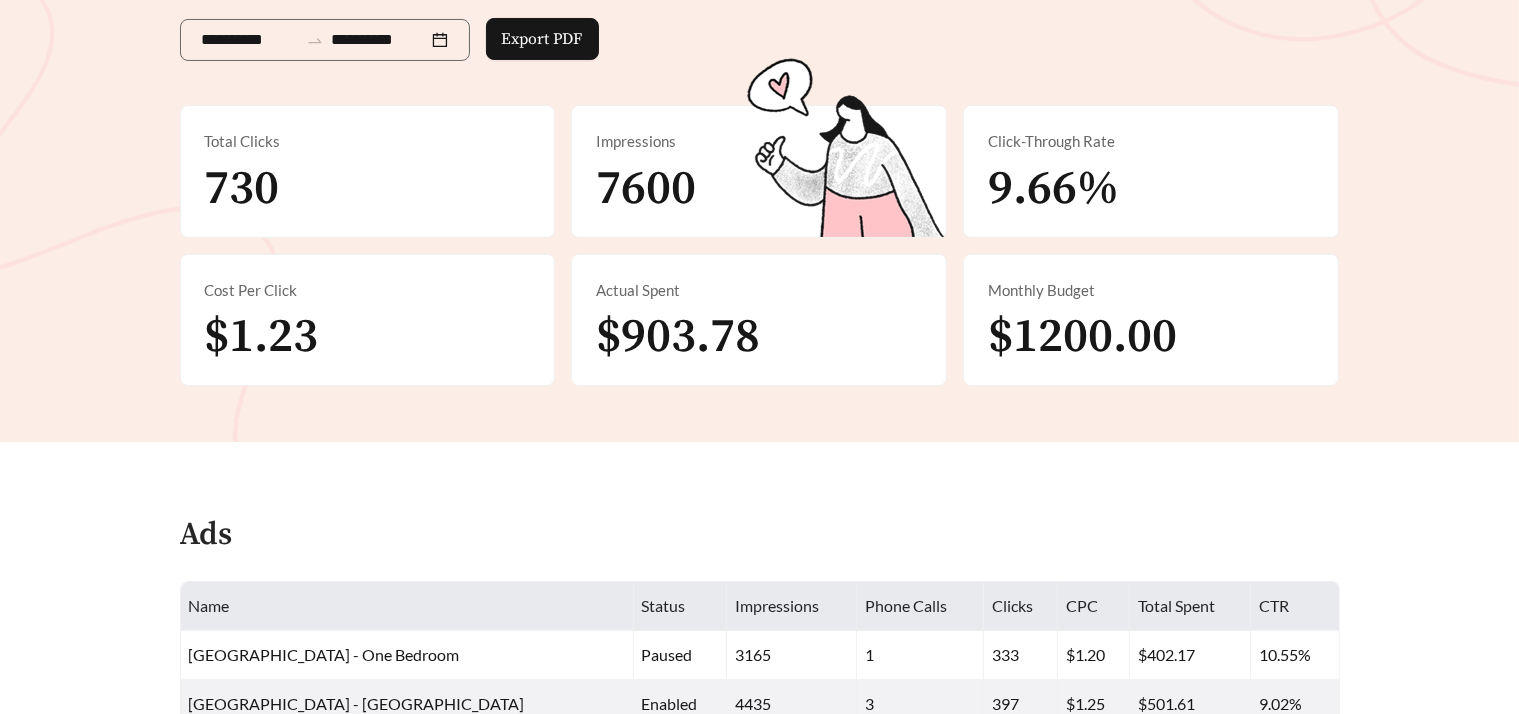 click on "**********" at bounding box center (759, 433) 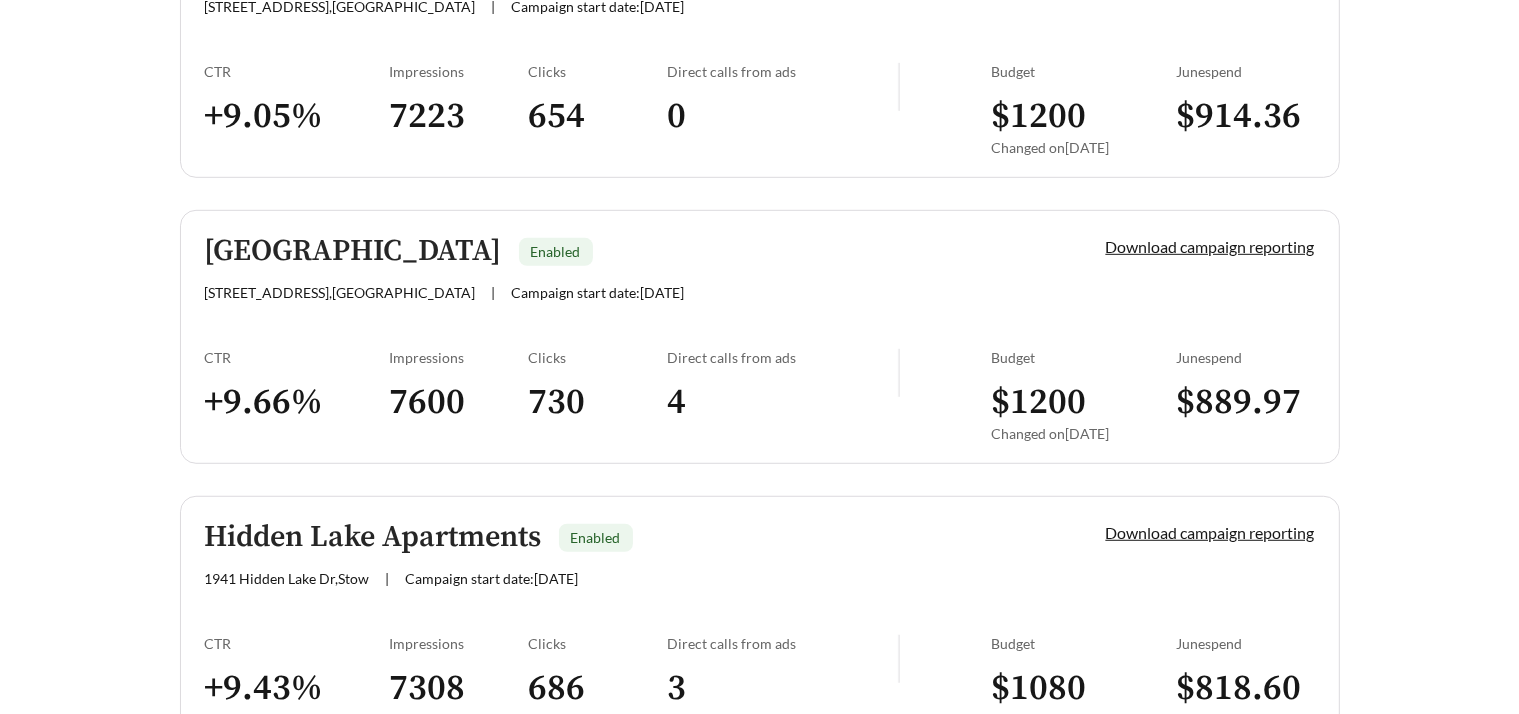 scroll, scrollTop: 1500, scrollLeft: 0, axis: vertical 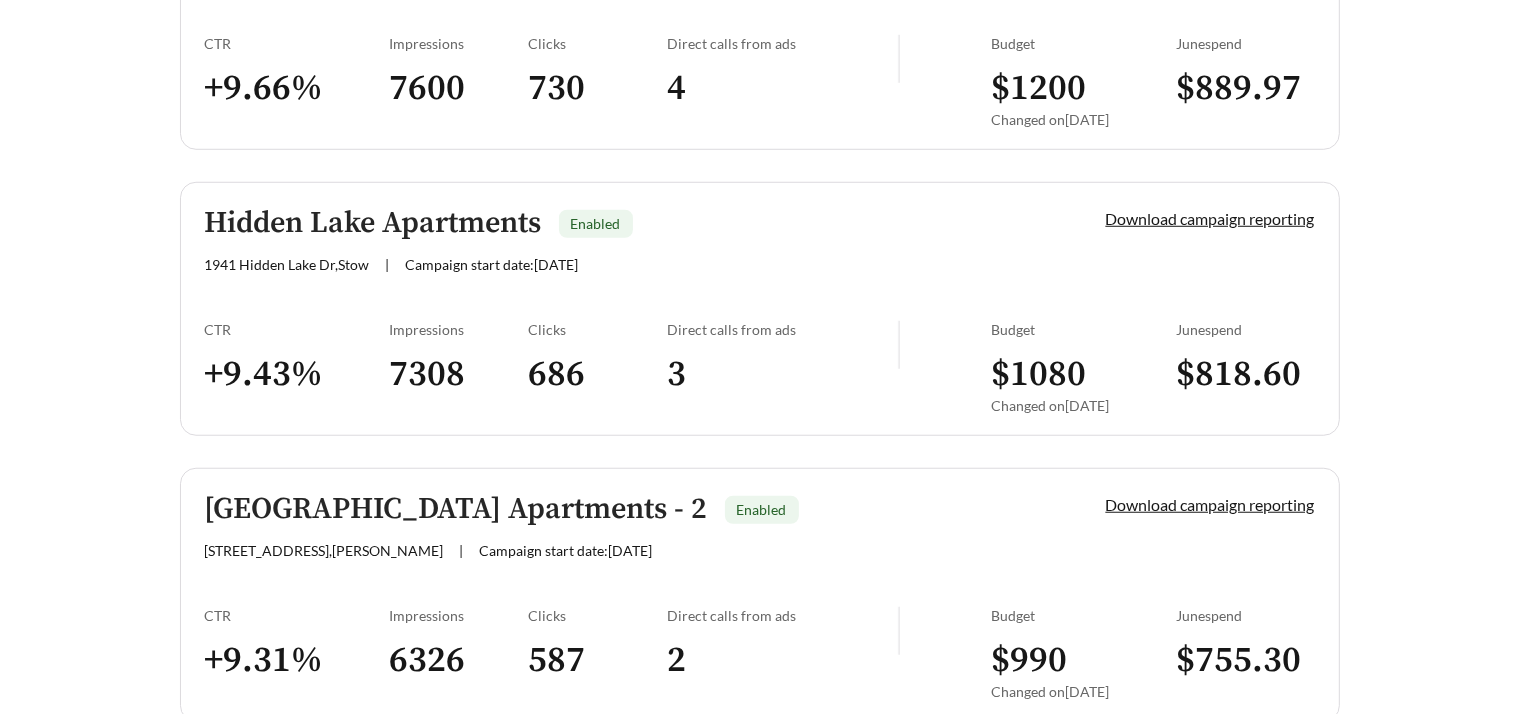 click on "Hidden Lake Apartments Enabled [STREET_ADDRESS]  |  Campaign start date:  [DATE] Download campaign reporting CTR + 9.43 % Impressions 7308 Clicks 686 Direct calls from ads 3 Budget $ 1080 Changed on  [DATE] June  spend $ 818.60" at bounding box center [760, 309] 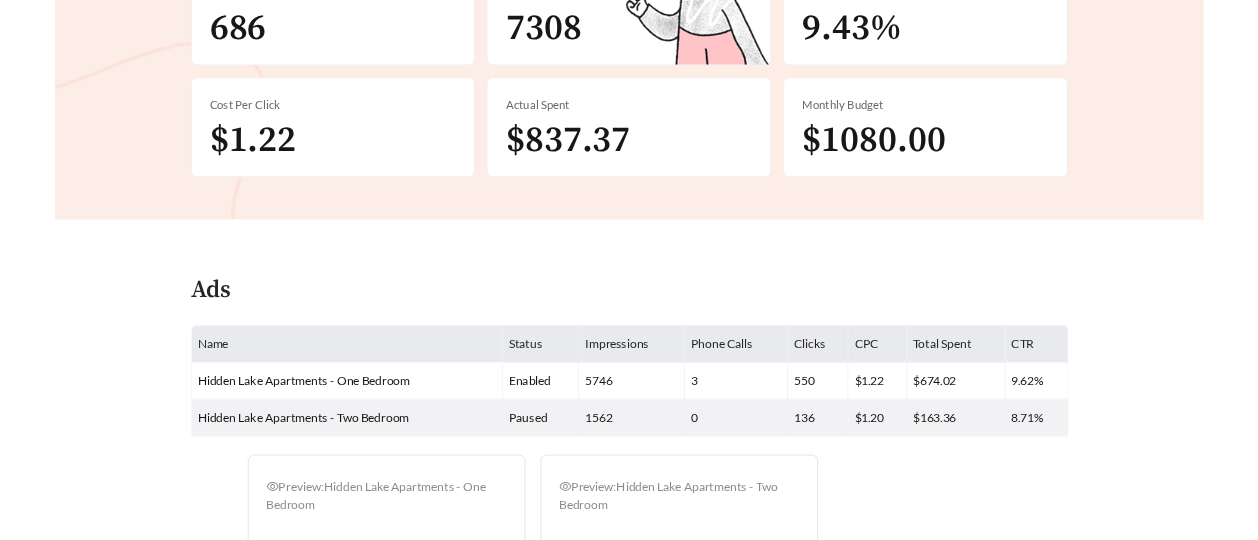 scroll, scrollTop: 600, scrollLeft: 0, axis: vertical 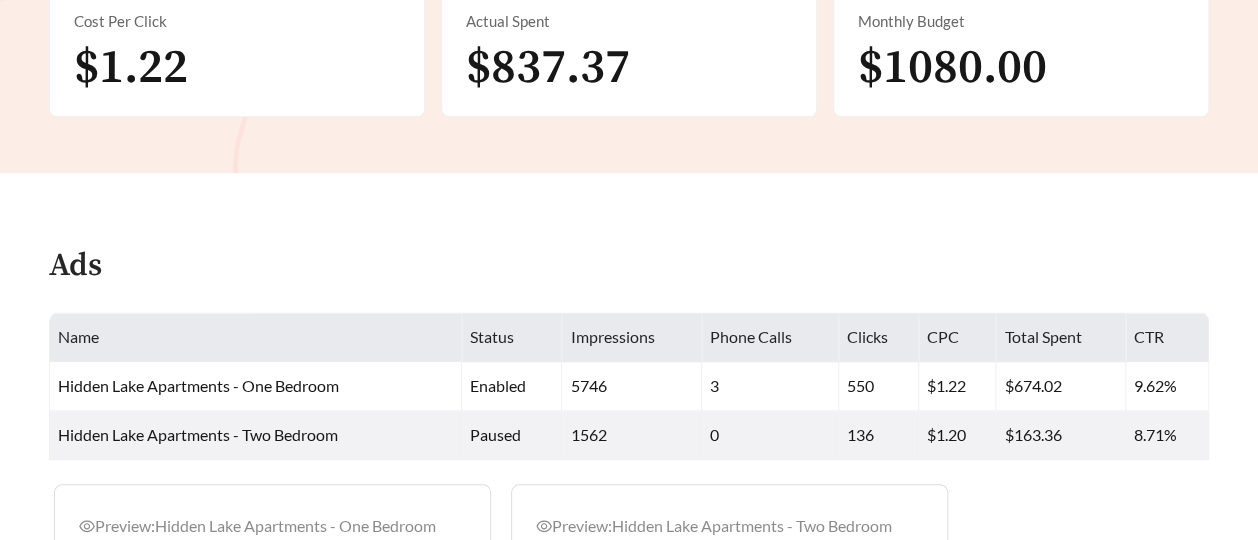 click on "**********" at bounding box center (629, -182) 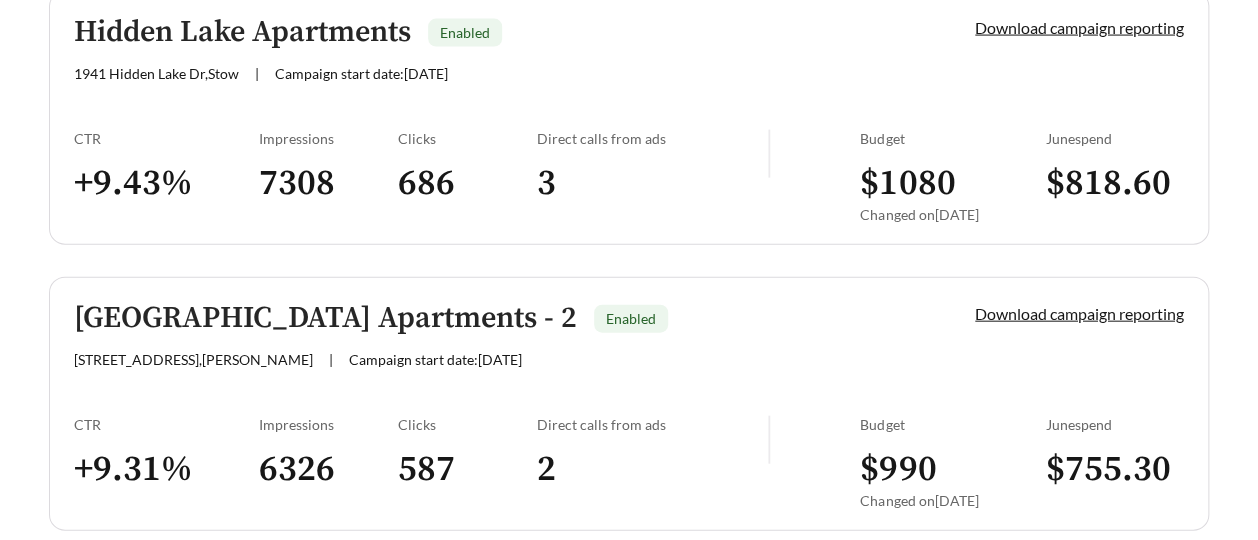 scroll, scrollTop: 1800, scrollLeft: 0, axis: vertical 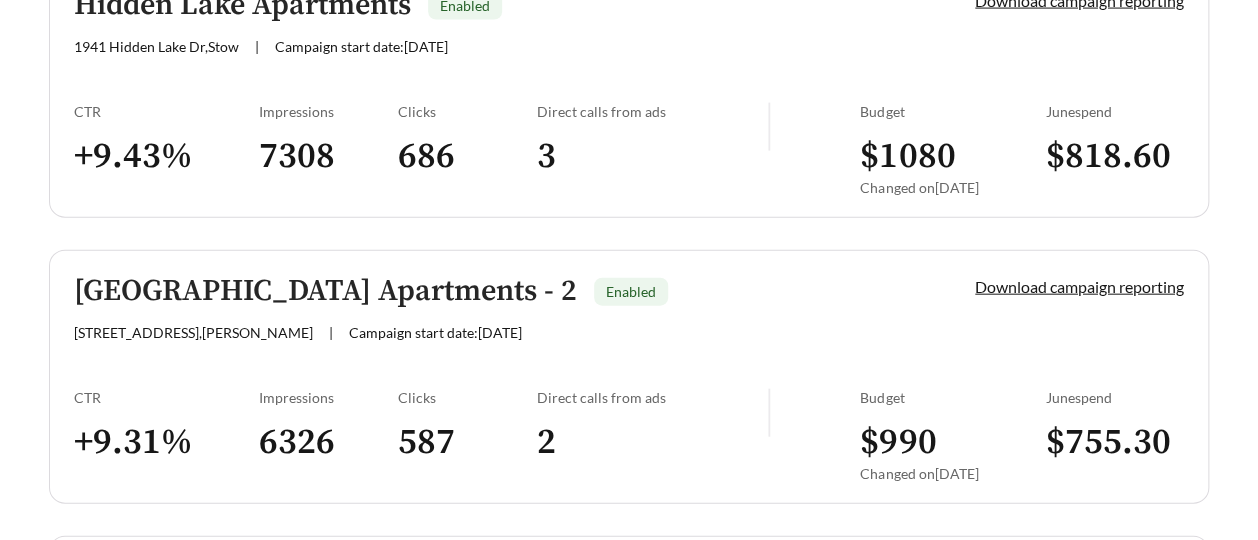click on "[GEOGRAPHIC_DATA] Apartments - 2" at bounding box center [325, 291] 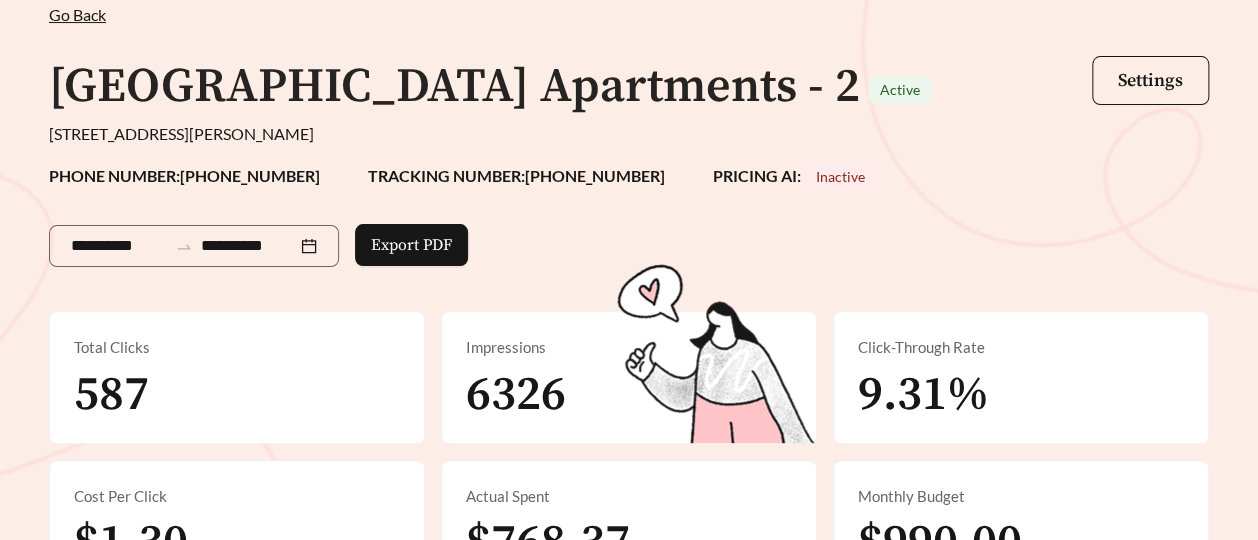 scroll, scrollTop: 0, scrollLeft: 0, axis: both 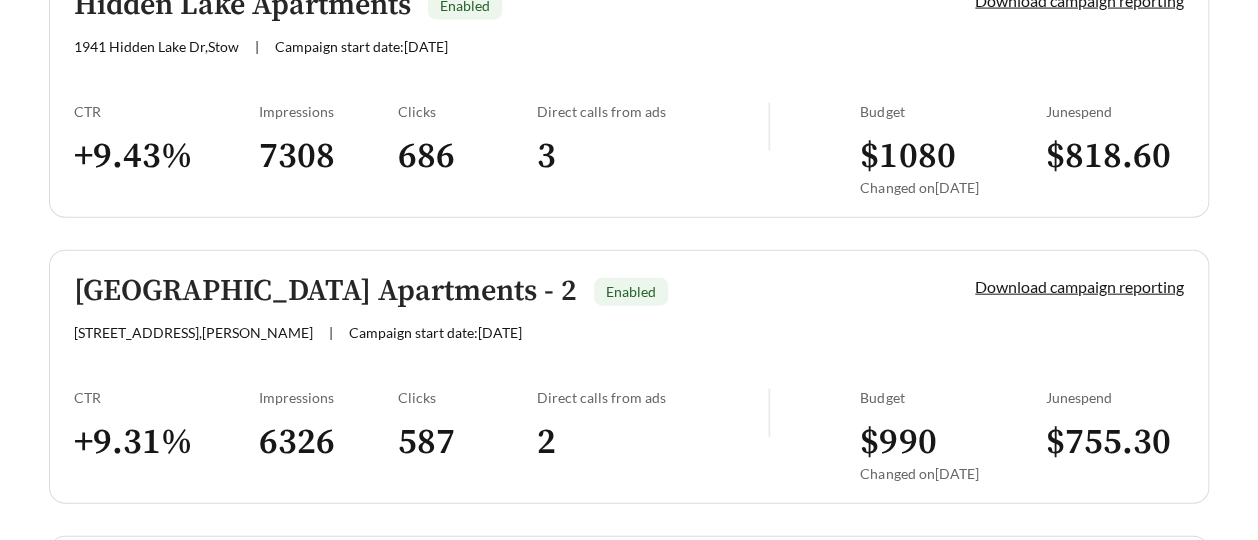 click on "[STREET_ADDRESS][PERSON_NAME]  |  Campaign start date:  [DATE]" at bounding box center (490, 332) 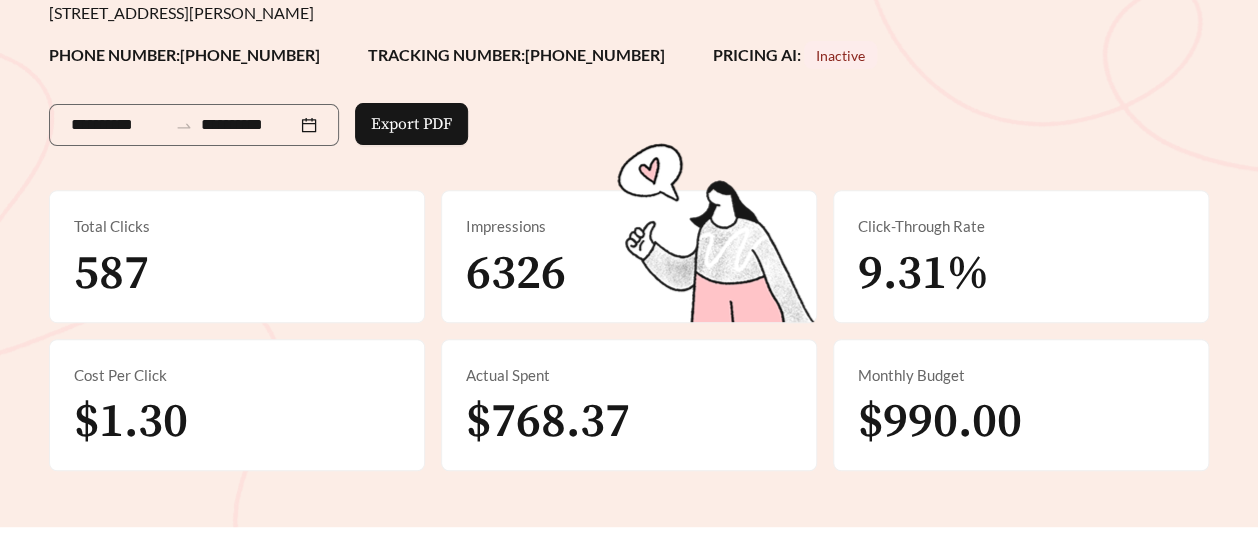 scroll, scrollTop: 0, scrollLeft: 0, axis: both 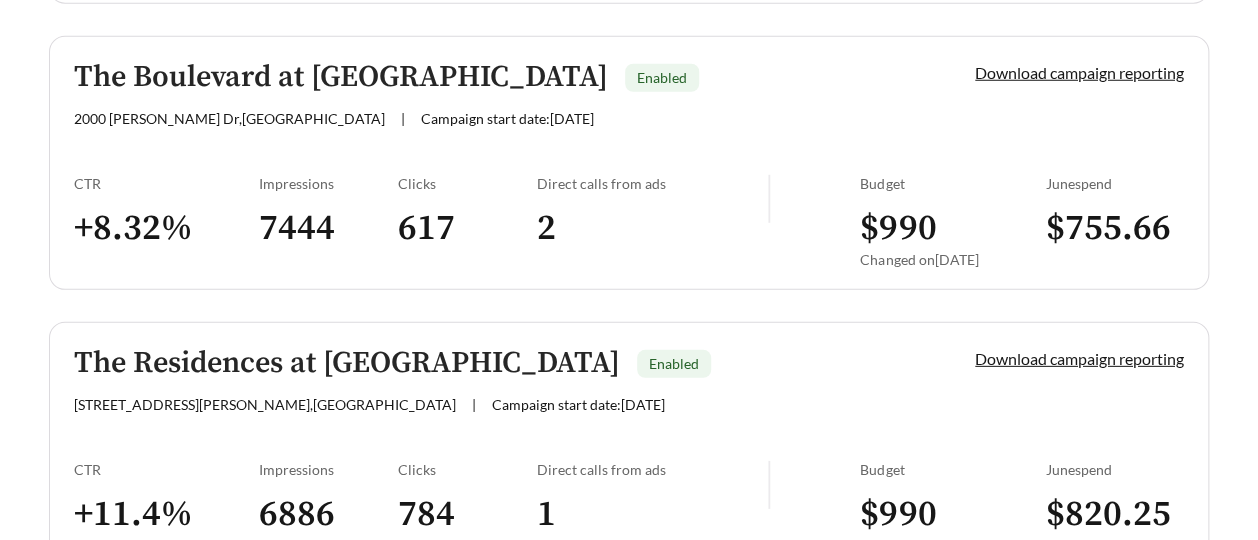 click on "The Boulevard at [GEOGRAPHIC_DATA] Enabled [STREET_ADDRESS][PERSON_NAME]  |  Campaign start date:  [DATE] Download campaign reporting CTR + 8.32 % Impressions 7444 Clicks 617 Direct calls from ads 2 Budget $ 990 Changed on  [DATE] June  spend $ 755.66" at bounding box center (629, 163) 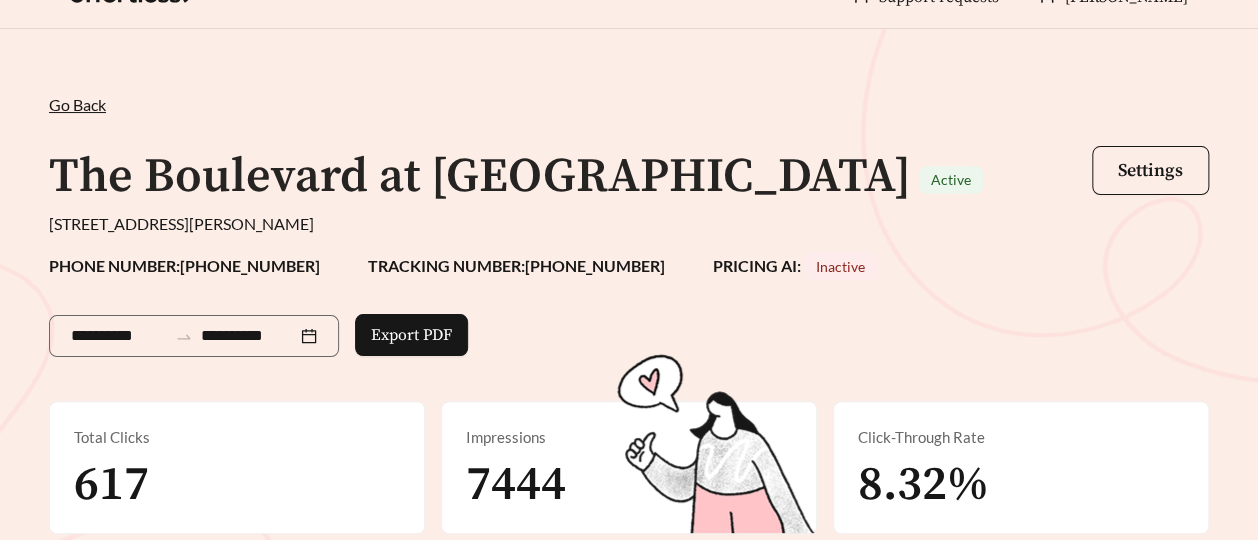 scroll, scrollTop: 0, scrollLeft: 0, axis: both 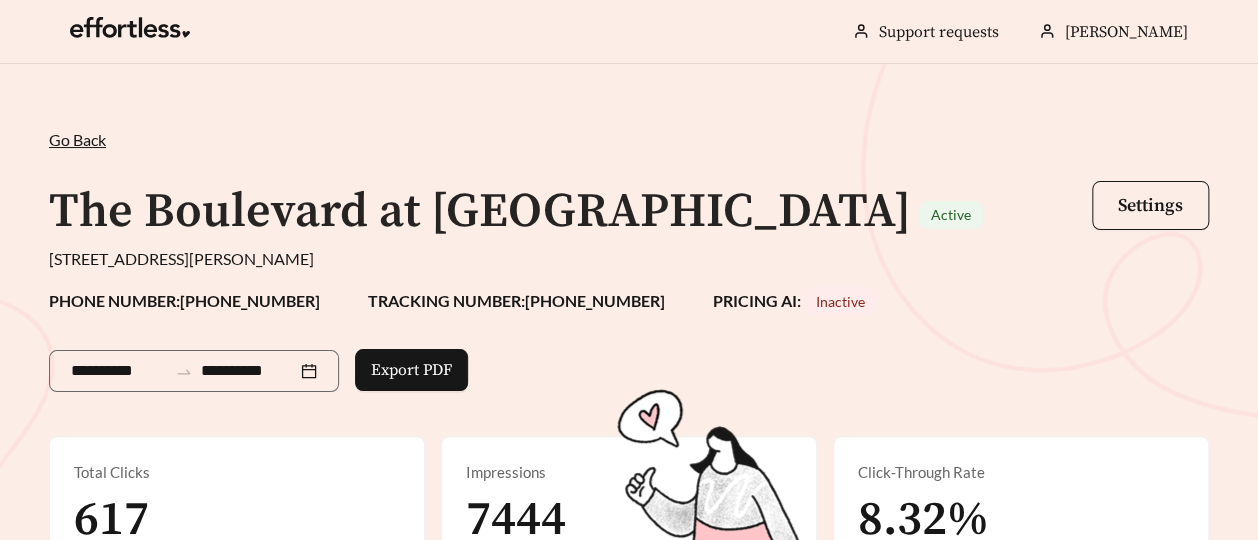 click on "Go Back" at bounding box center (77, 139) 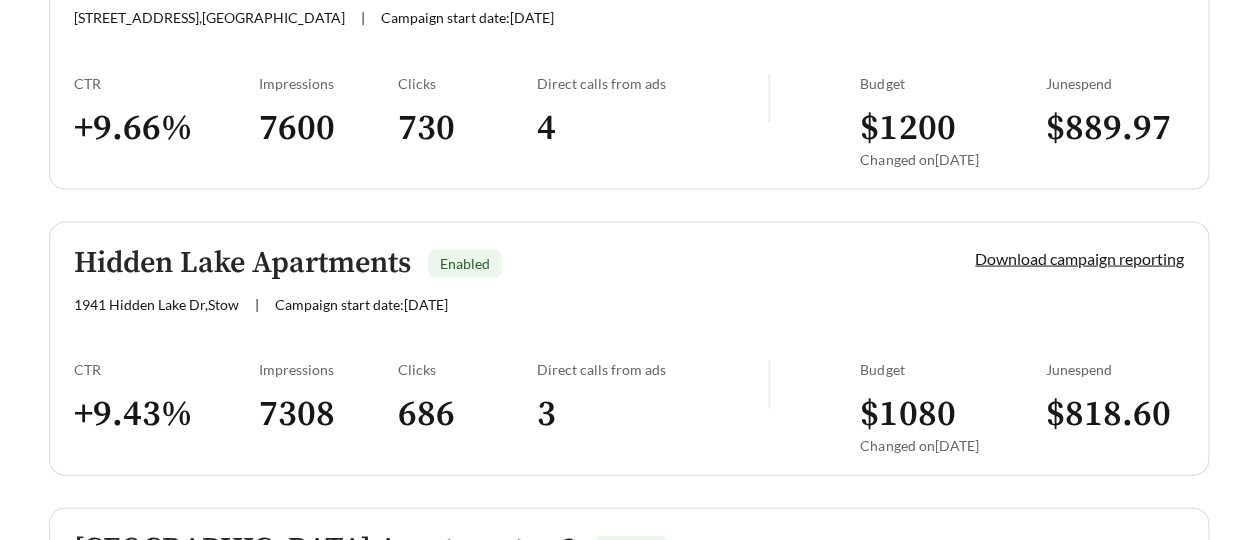 scroll, scrollTop: 1500, scrollLeft: 0, axis: vertical 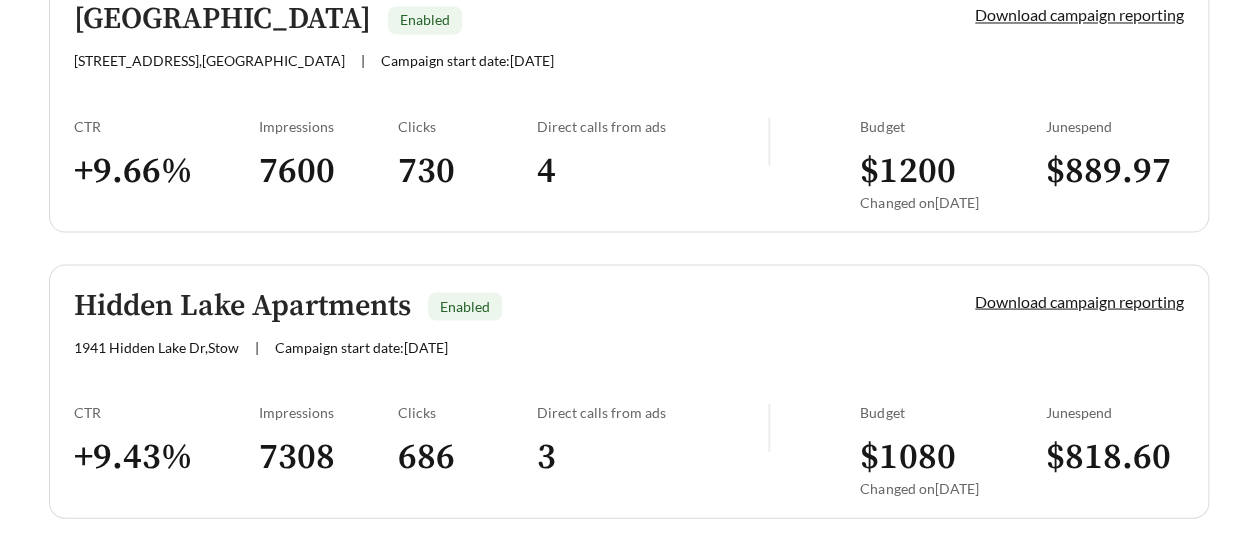 click on "Hidden Lake Apartments" at bounding box center (242, 305) 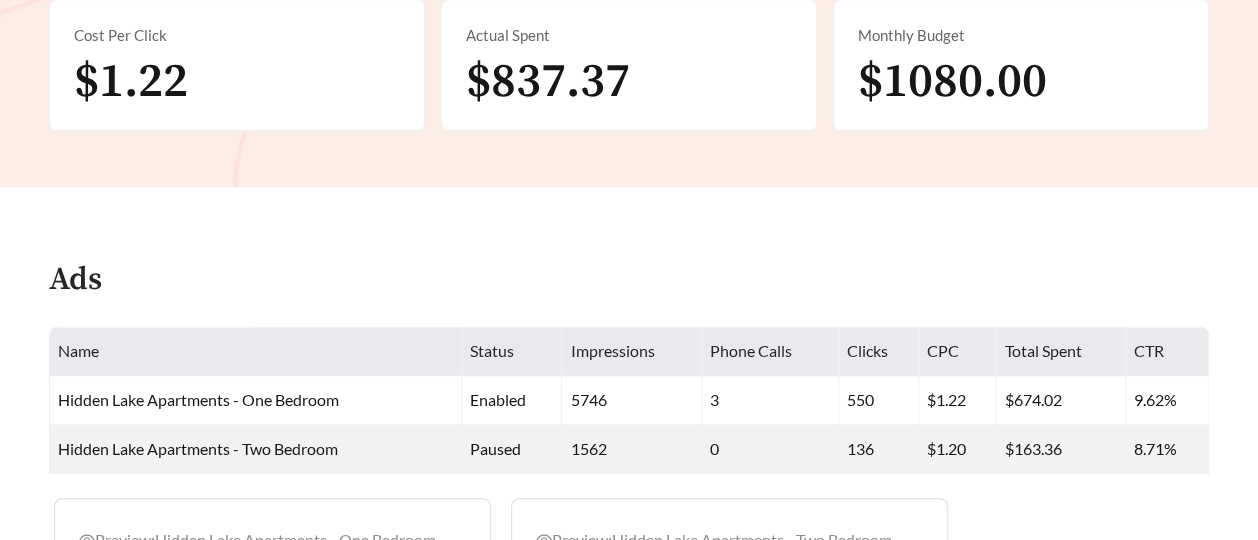 scroll, scrollTop: 600, scrollLeft: 0, axis: vertical 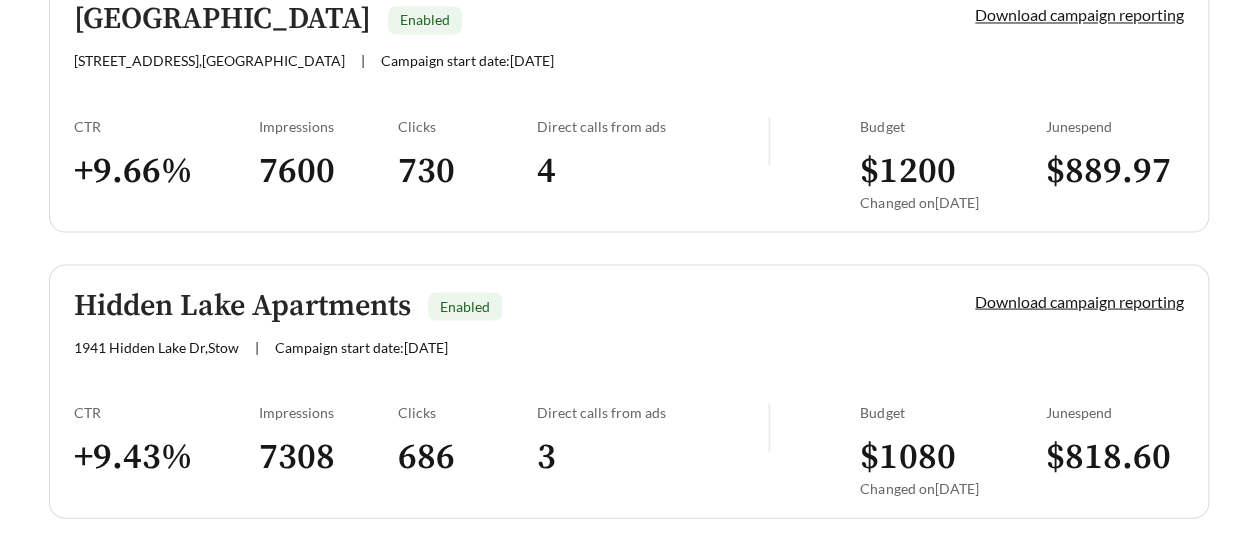 click on "**********" at bounding box center (629, -14) 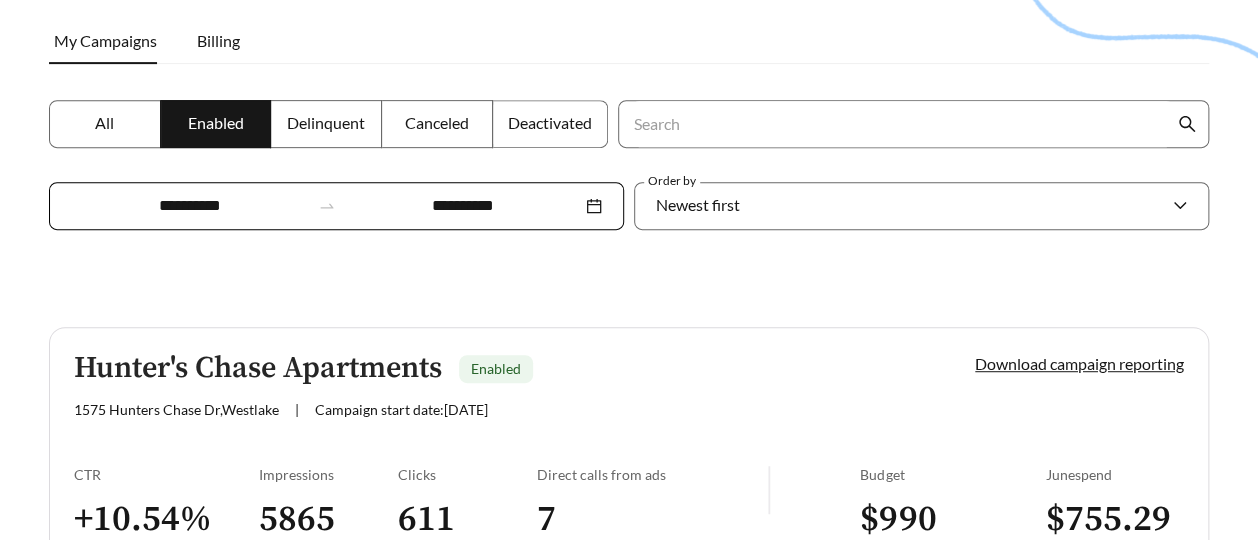 scroll, scrollTop: 500, scrollLeft: 0, axis: vertical 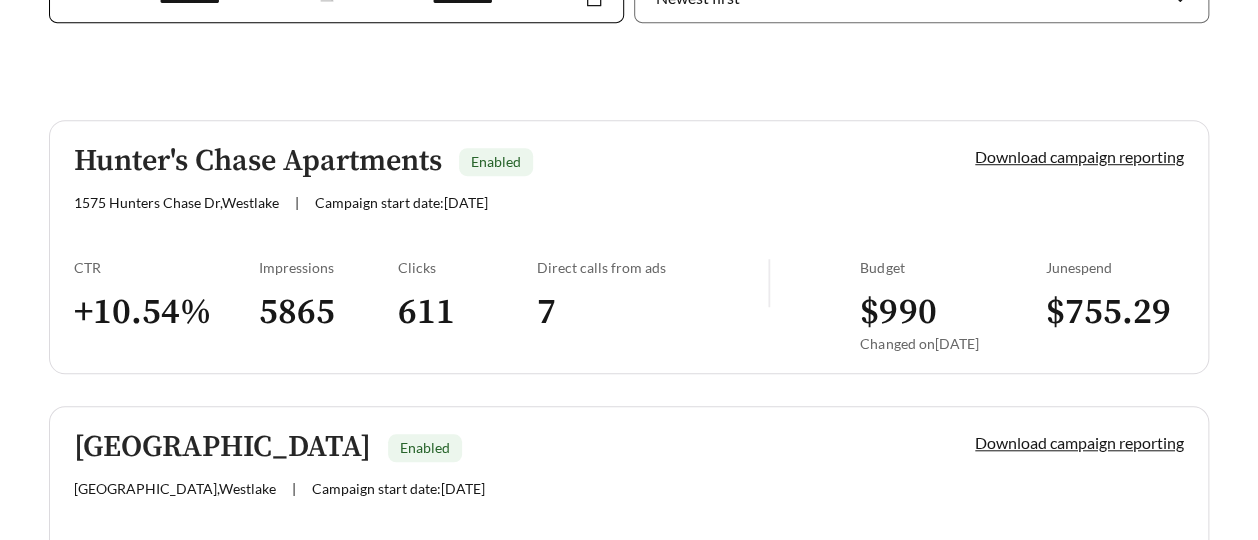 click on "Hunter's Chase Apartments Enabled [STREET_ADDRESS]  |  Campaign start date:  [DATE] Download campaign reporting CTR + 10.54 % Impressions 5865 Clicks 611 Direct calls from ads 7 Budget $ 990 Changed on  [DATE] June  spend $ 755.29" at bounding box center (629, 247) 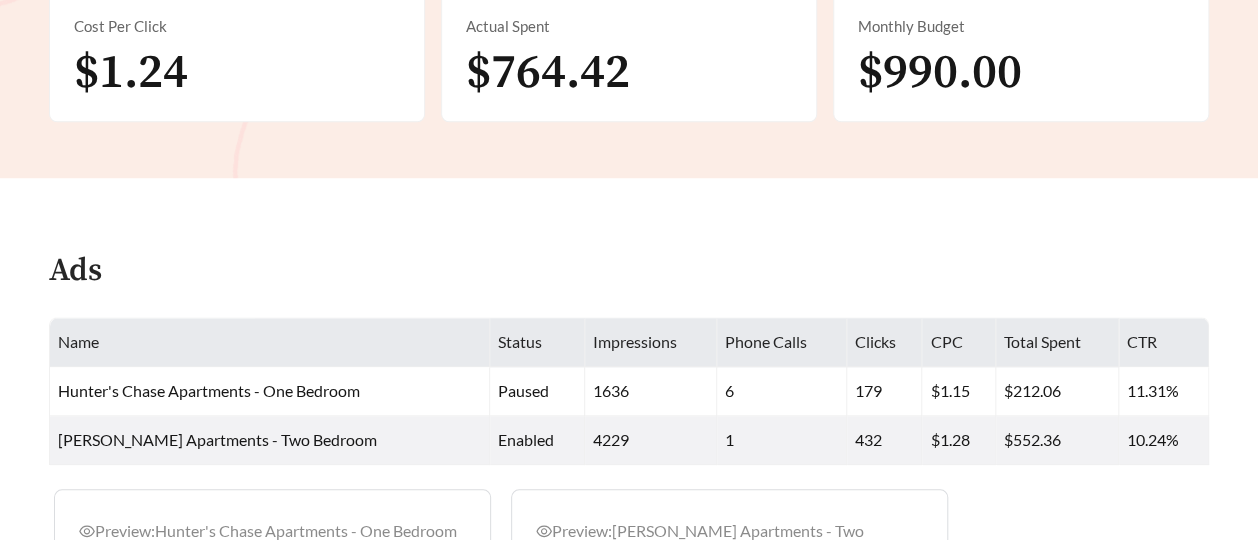 scroll, scrollTop: 600, scrollLeft: 0, axis: vertical 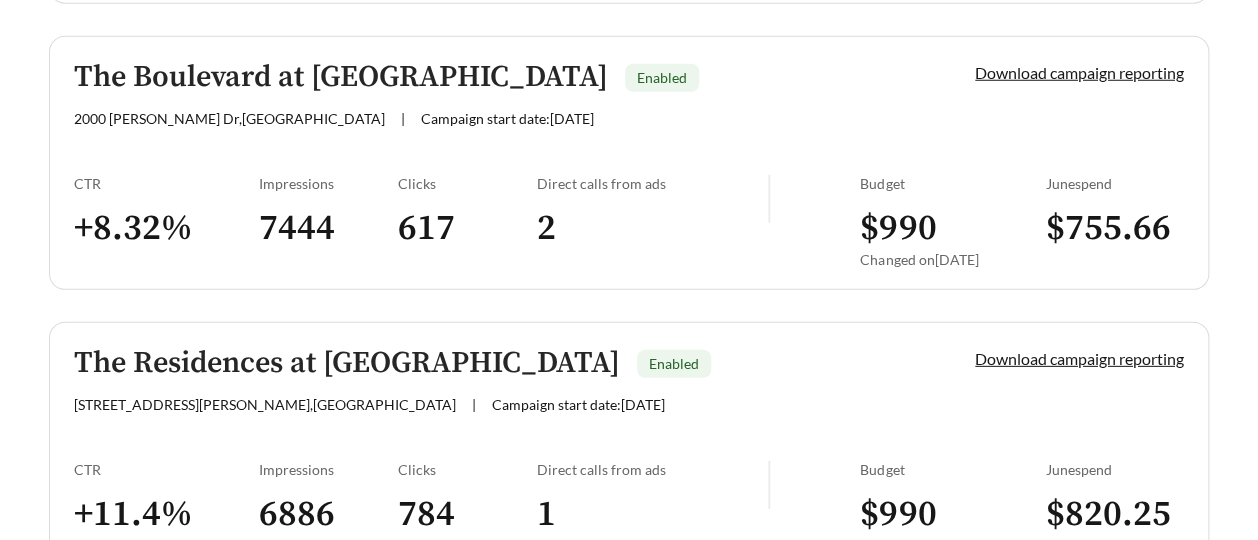 click on "The Boulevard at [GEOGRAPHIC_DATA] Enabled [STREET_ADDRESS][PERSON_NAME]  |  Campaign start date:  [DATE] Download campaign reporting CTR + 8.32 % Impressions 7444 Clicks 617 Direct calls from ads 2 Budget $ 990 Changed on  [DATE] June  spend $ 755.66" at bounding box center [629, 163] 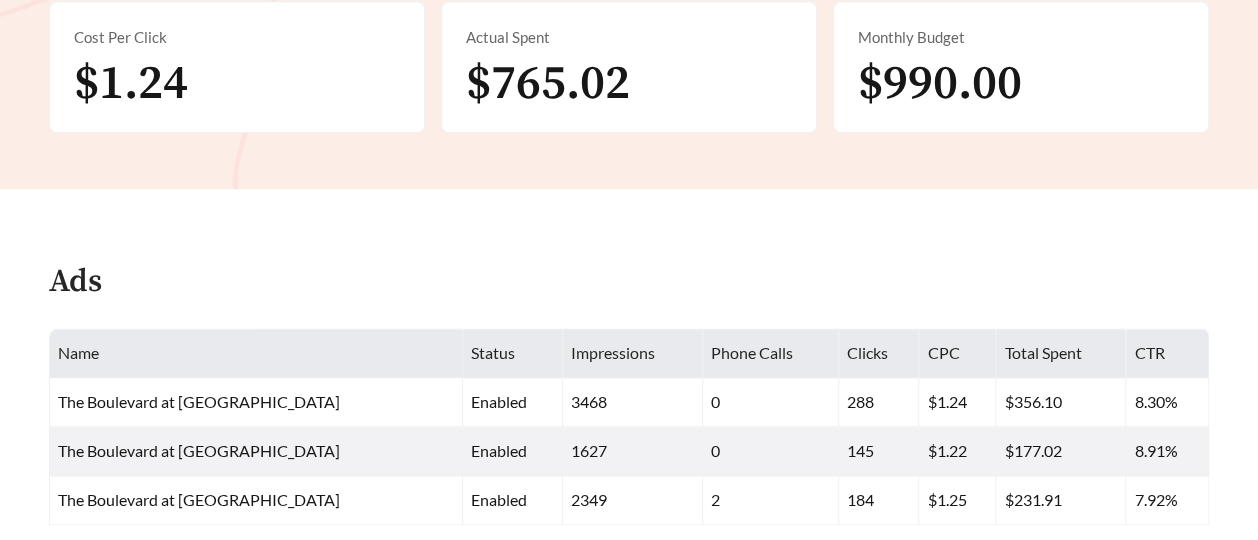scroll, scrollTop: 800, scrollLeft: 0, axis: vertical 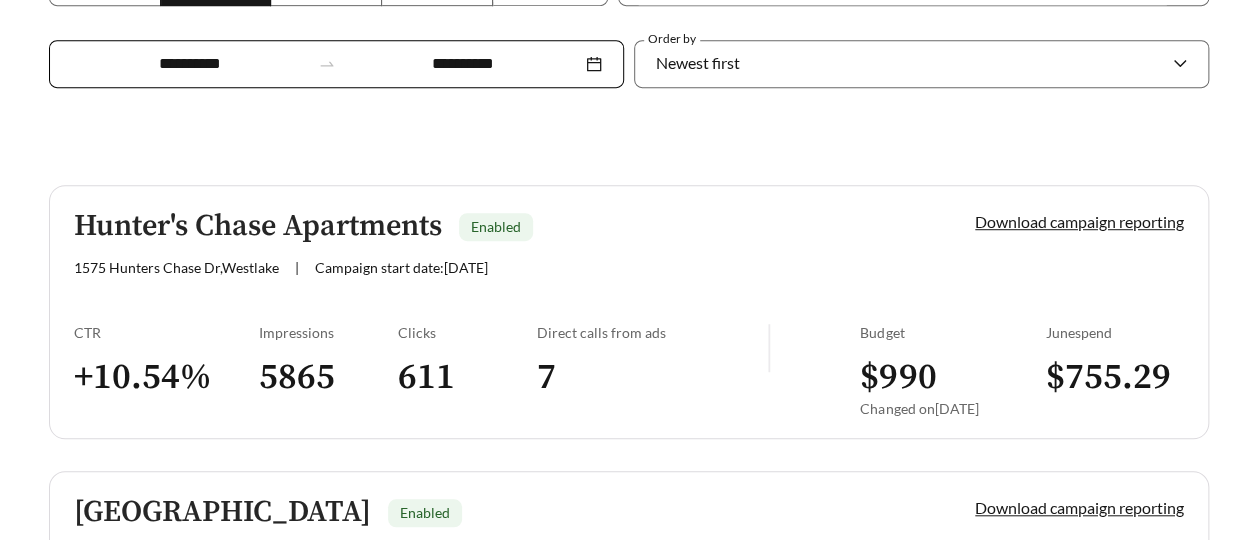 click on "[STREET_ADDRESS]  |  Campaign start date:  [DATE]" at bounding box center (490, 267) 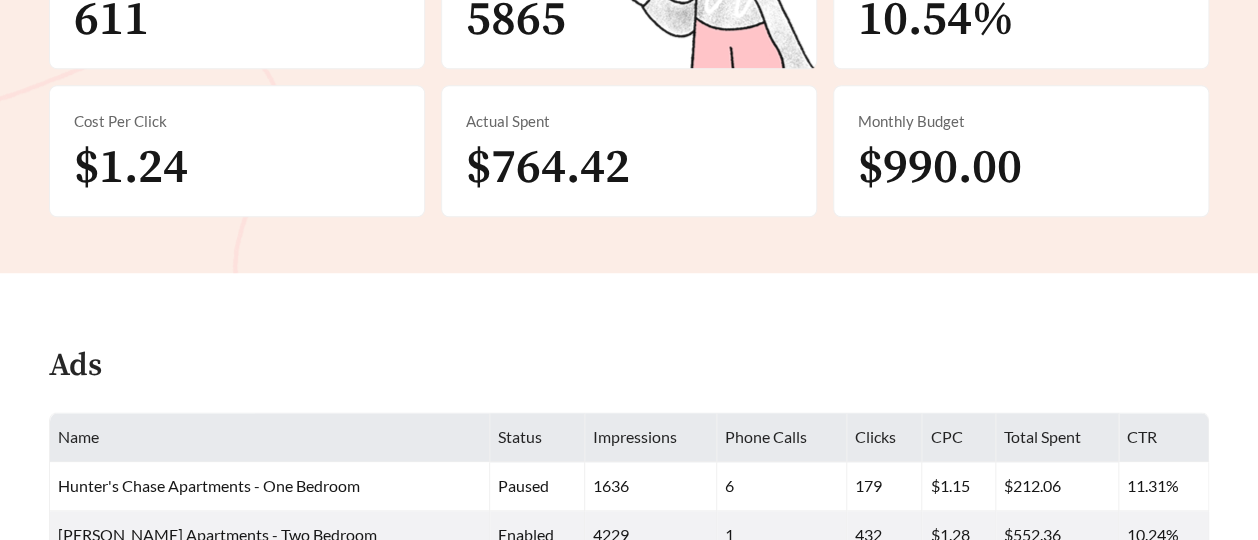 scroll, scrollTop: 700, scrollLeft: 0, axis: vertical 